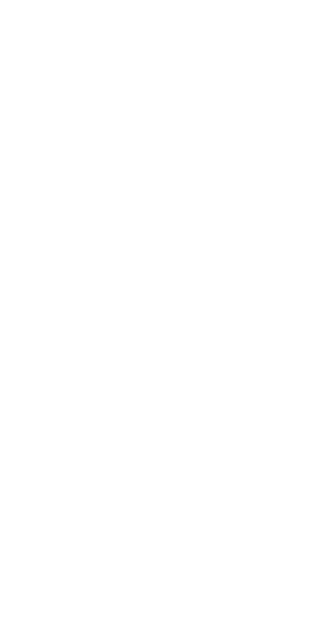 scroll, scrollTop: 0, scrollLeft: 0, axis: both 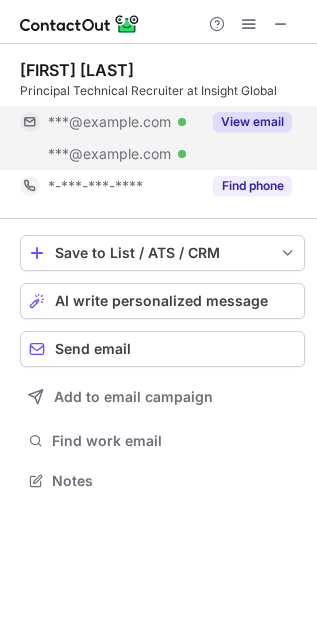 click on "View email" at bounding box center (252, 122) 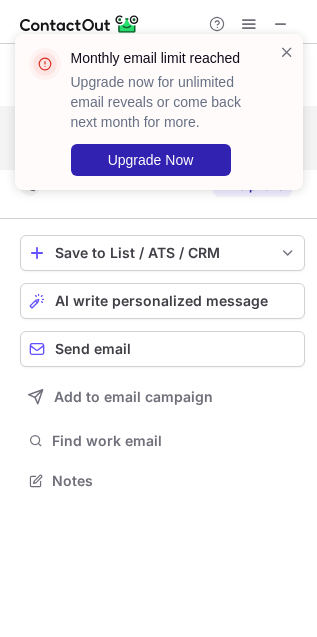 drag, startPoint x: 289, startPoint y: 54, endPoint x: 288, endPoint y: 27, distance: 27.018513 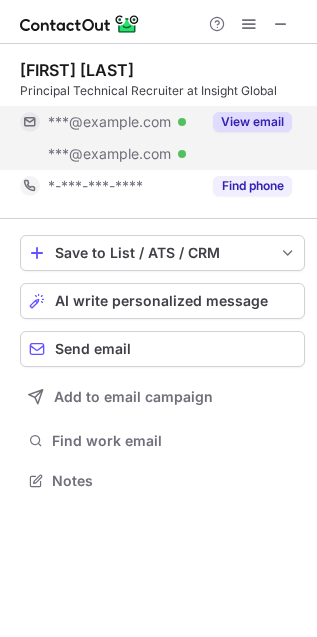 click on "Monthly email limit reached Upgrade now for unlimited email reveals or come back next month for more. Upgrade Now" at bounding box center [159, 120] 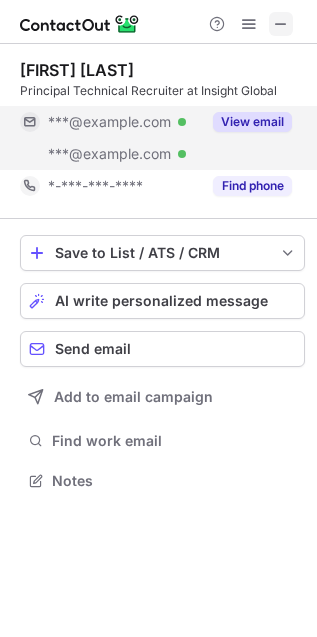 click at bounding box center [281, 24] 